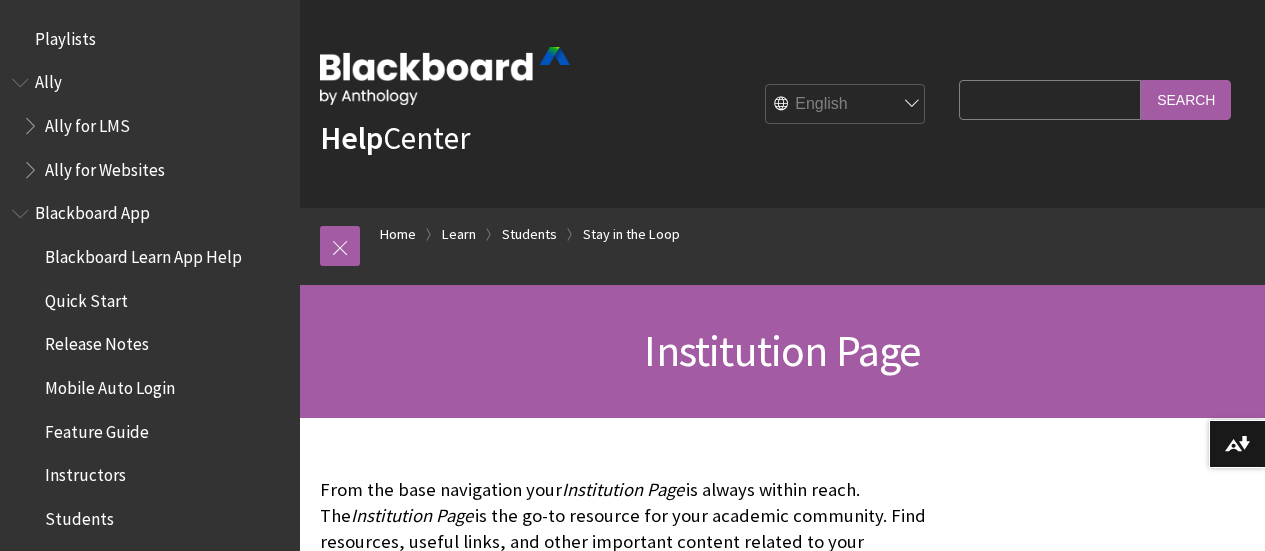 scroll, scrollTop: 208, scrollLeft: 0, axis: vertical 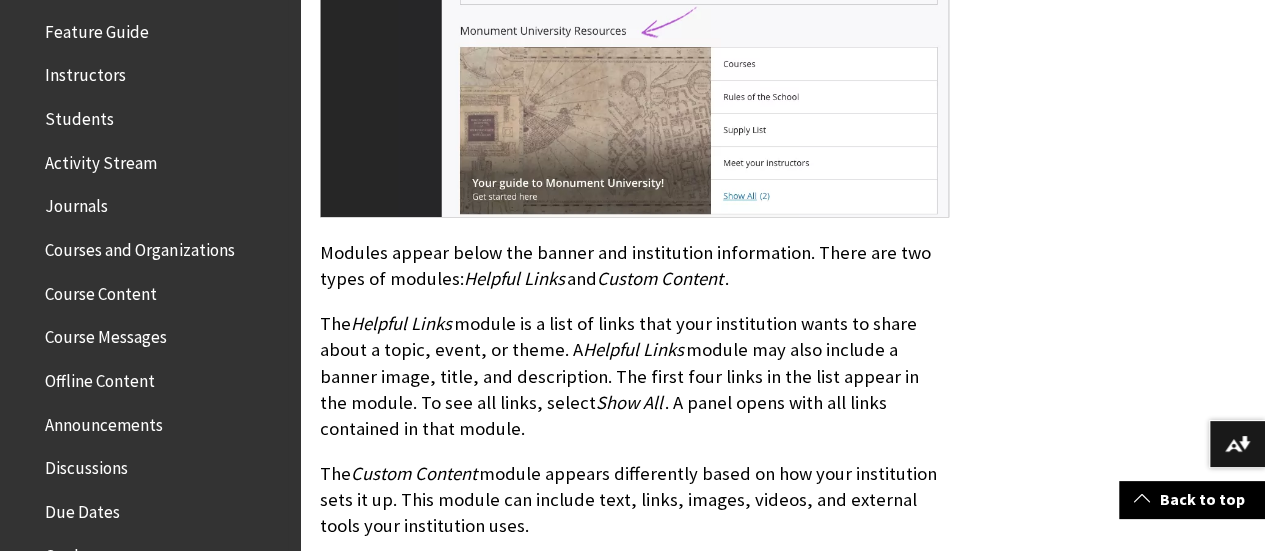 click on "Students" at bounding box center [79, 115] 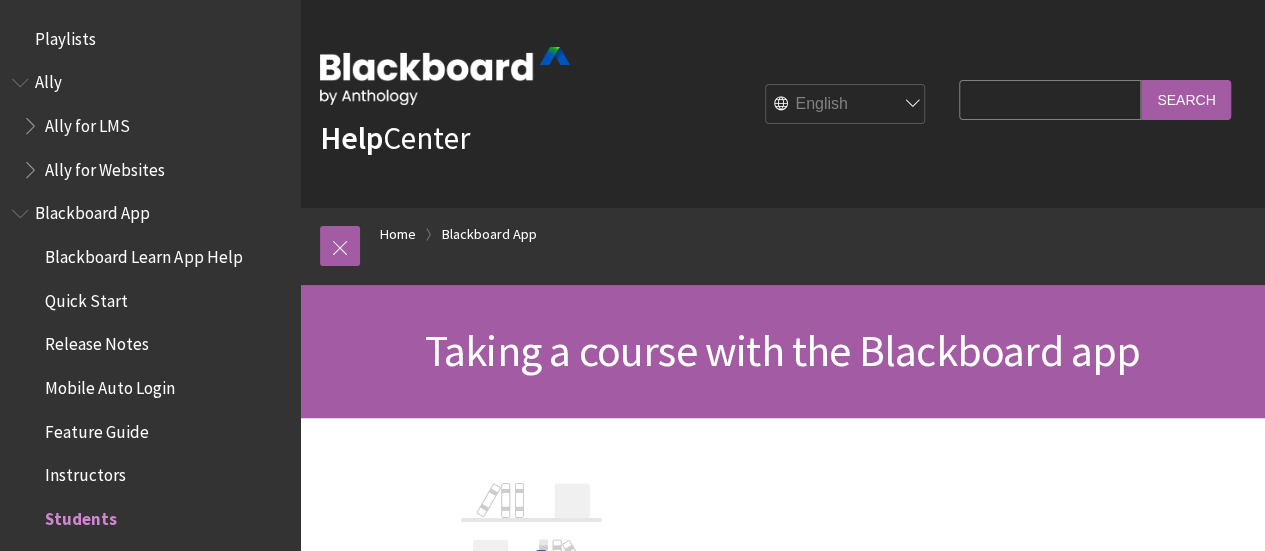 scroll, scrollTop: 326, scrollLeft: 0, axis: vertical 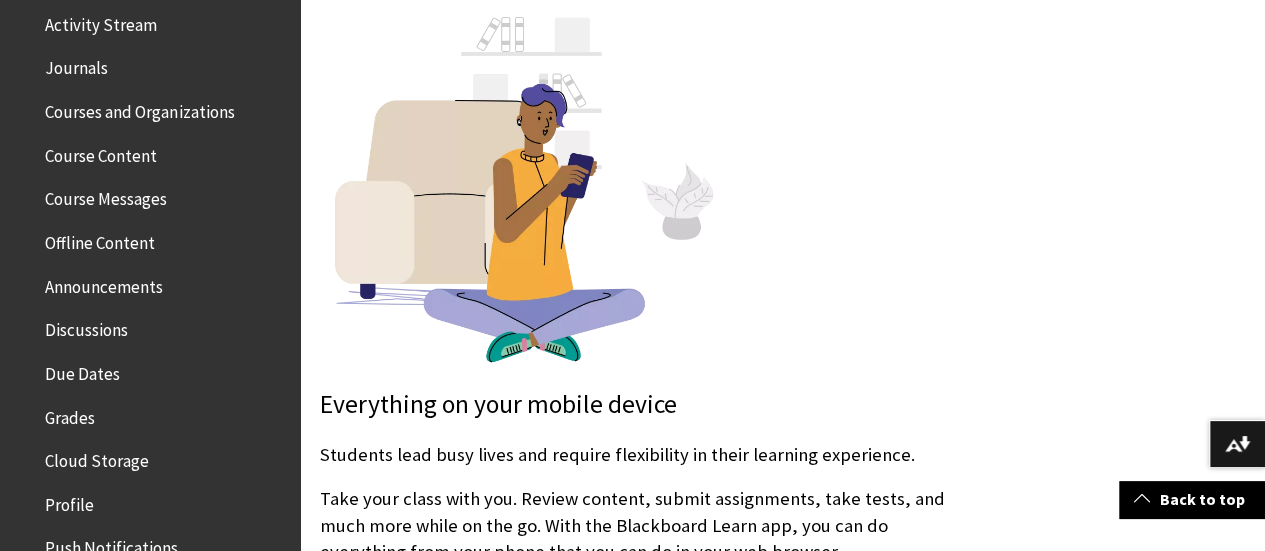 click on "Activity Stream" at bounding box center (101, 21) 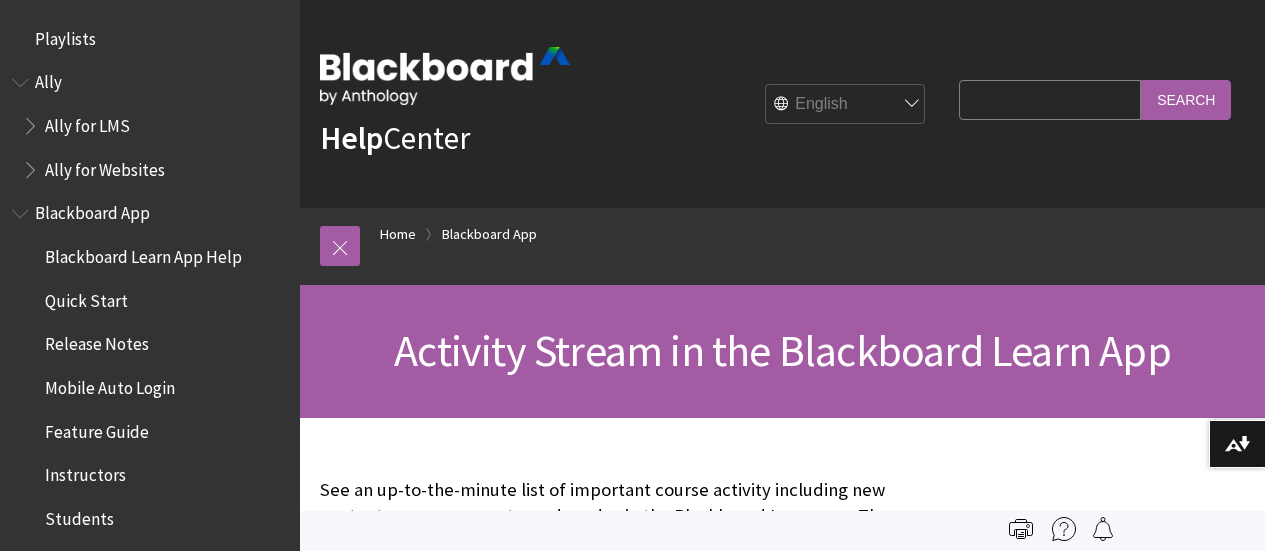 scroll, scrollTop: 0, scrollLeft: 0, axis: both 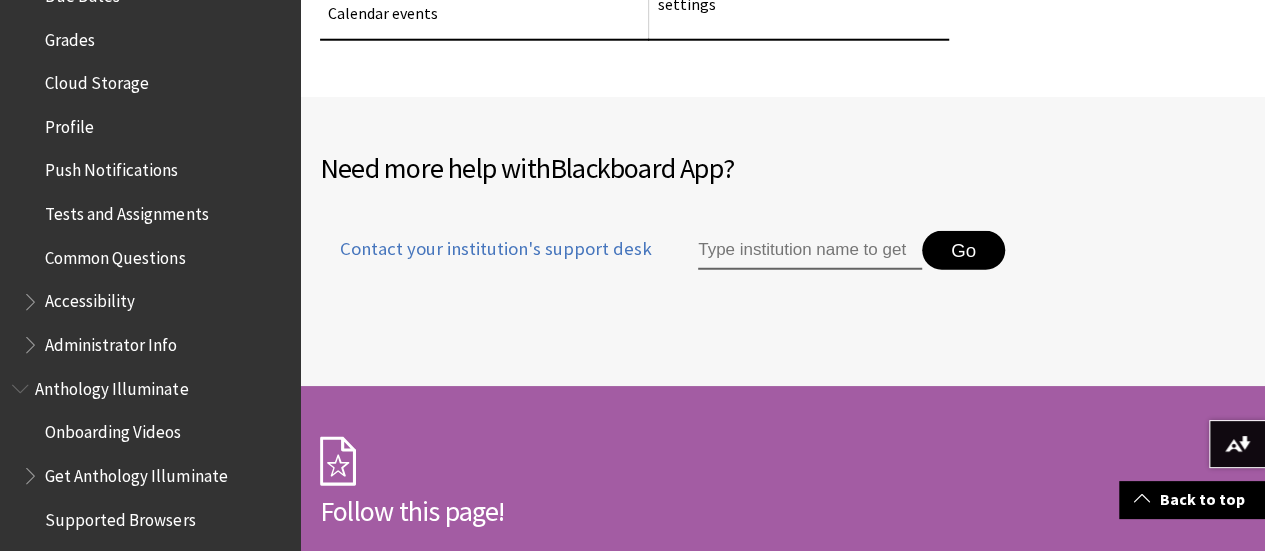 click at bounding box center [810, 251] 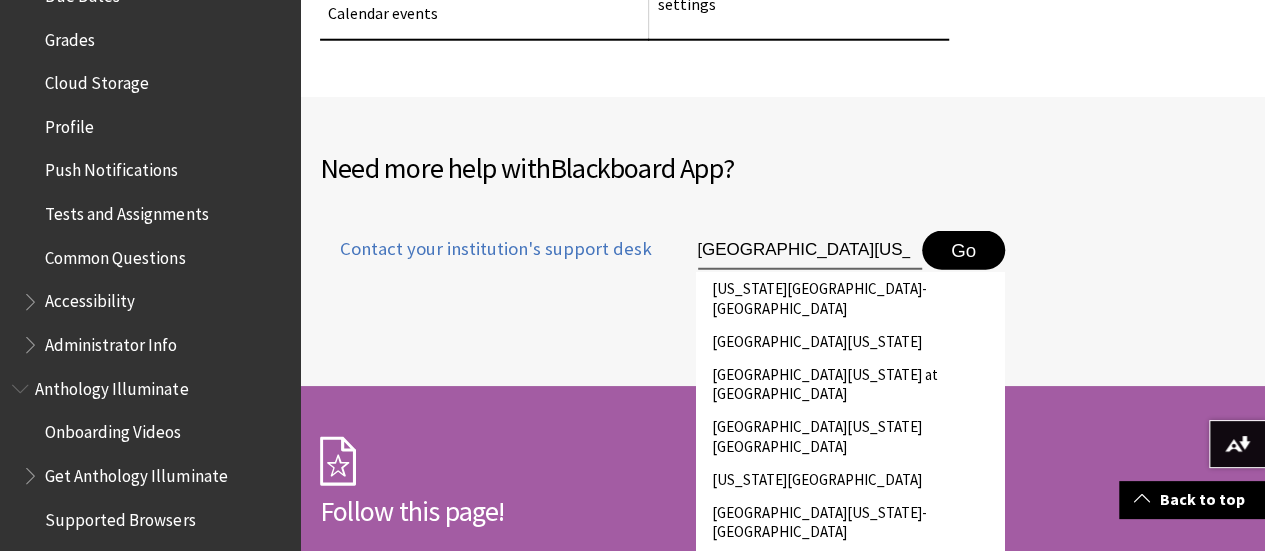 scroll, scrollTop: 0, scrollLeft: 6, axis: horizontal 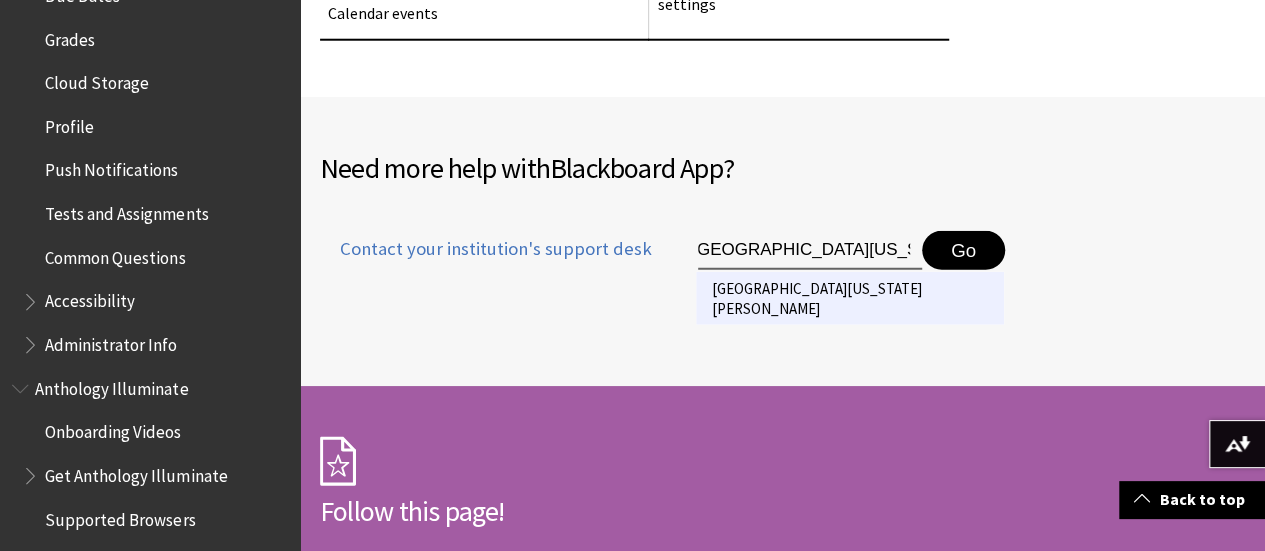 type on "University of Arkansas-Grant" 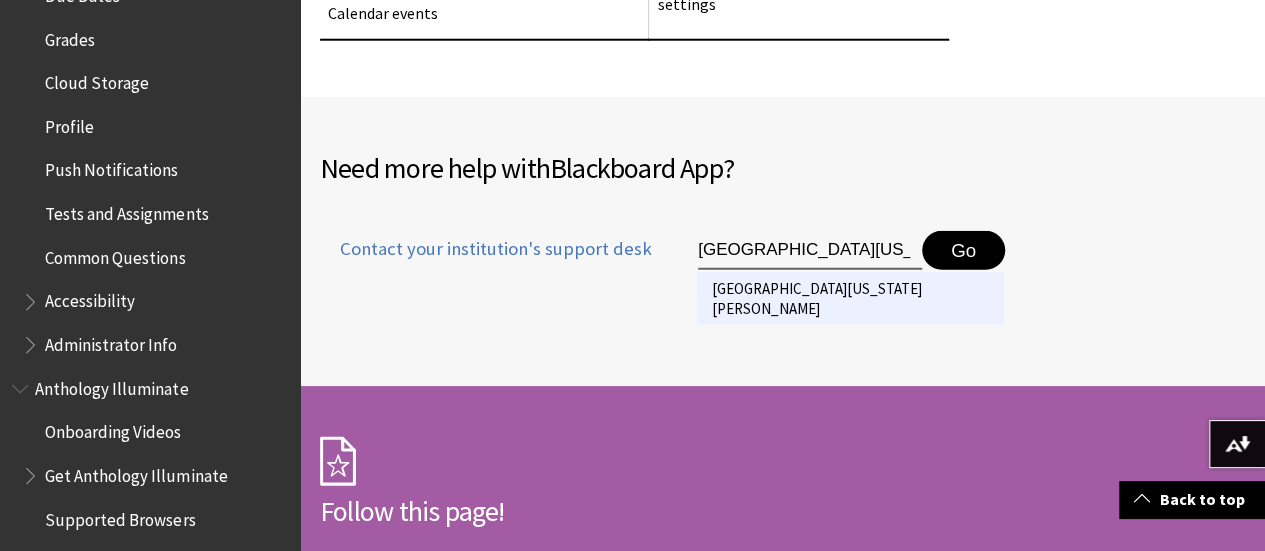 click on "University of Arkansas Grantham" at bounding box center [850, 298] 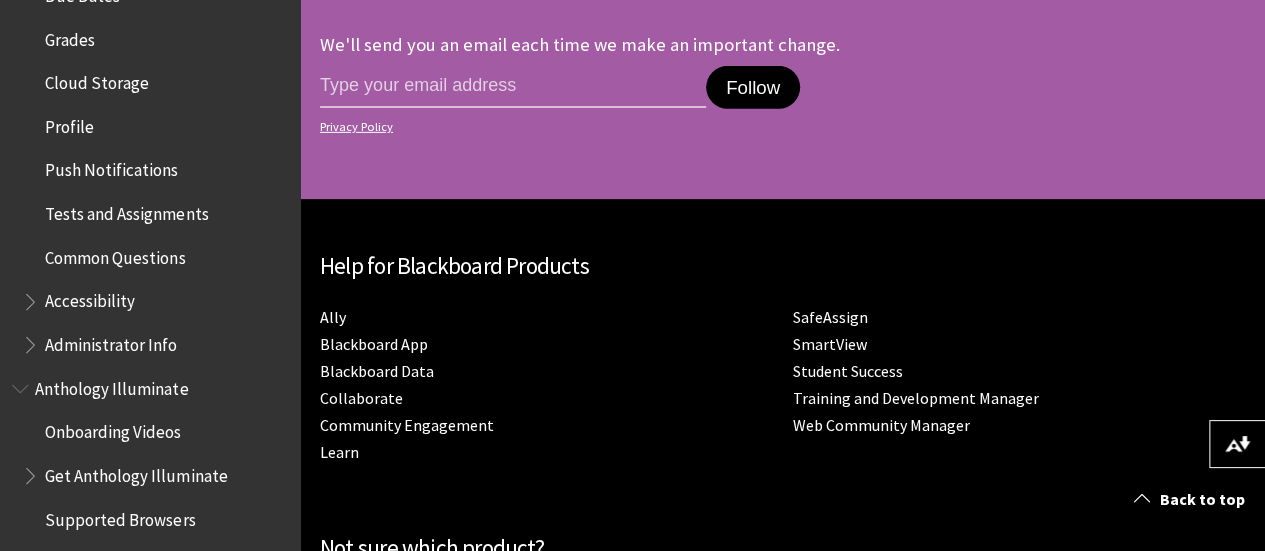 scroll, scrollTop: 3133, scrollLeft: 0, axis: vertical 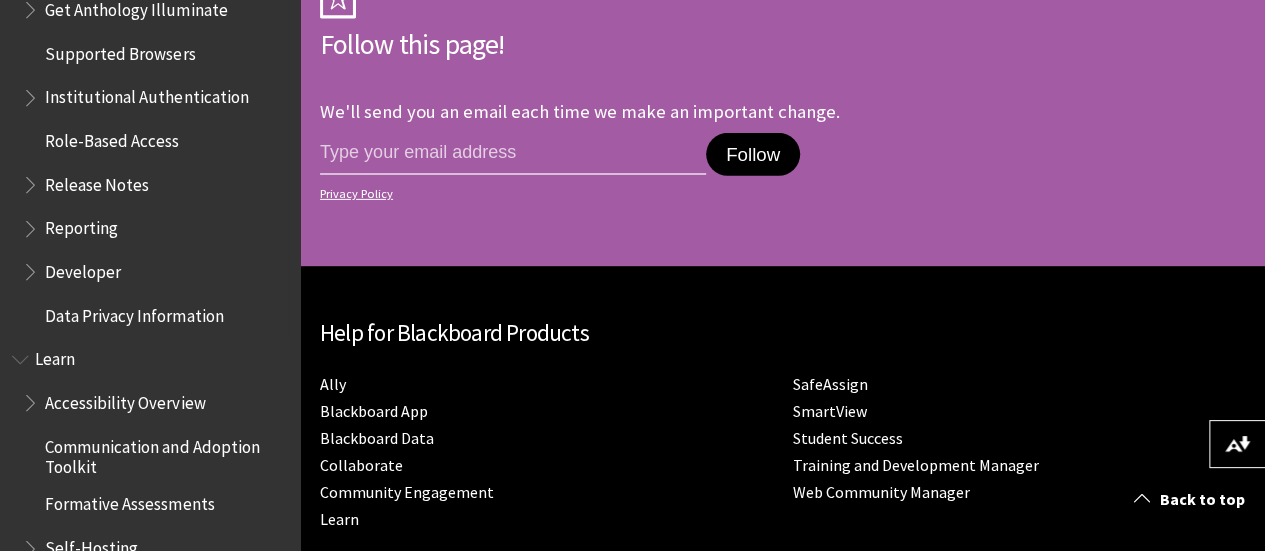 click at bounding box center (32, 224) 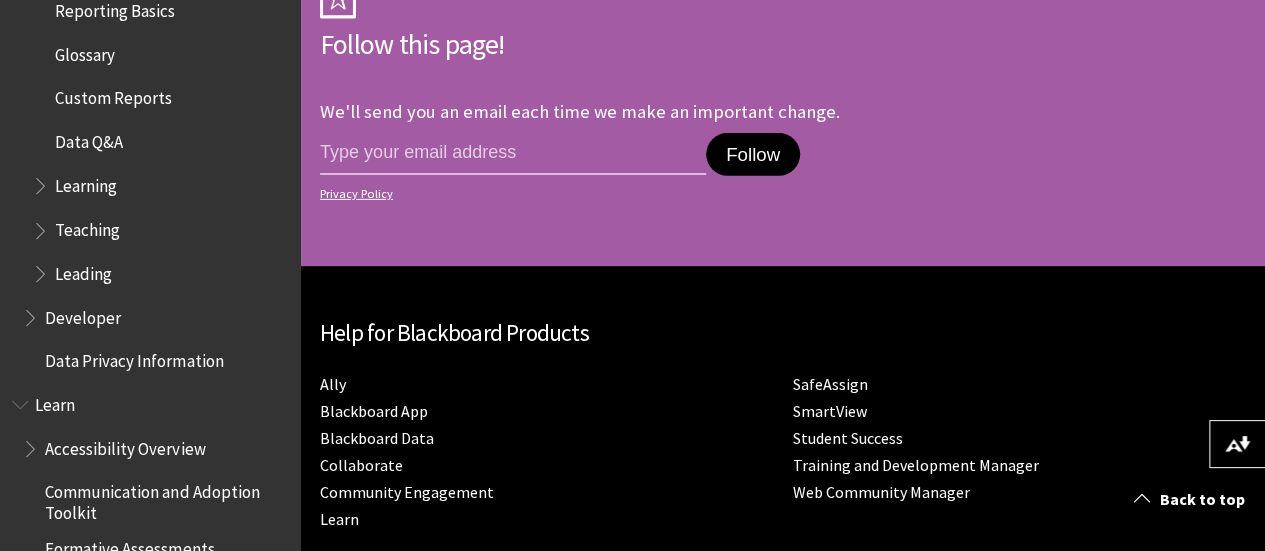 scroll, scrollTop: 1716, scrollLeft: 0, axis: vertical 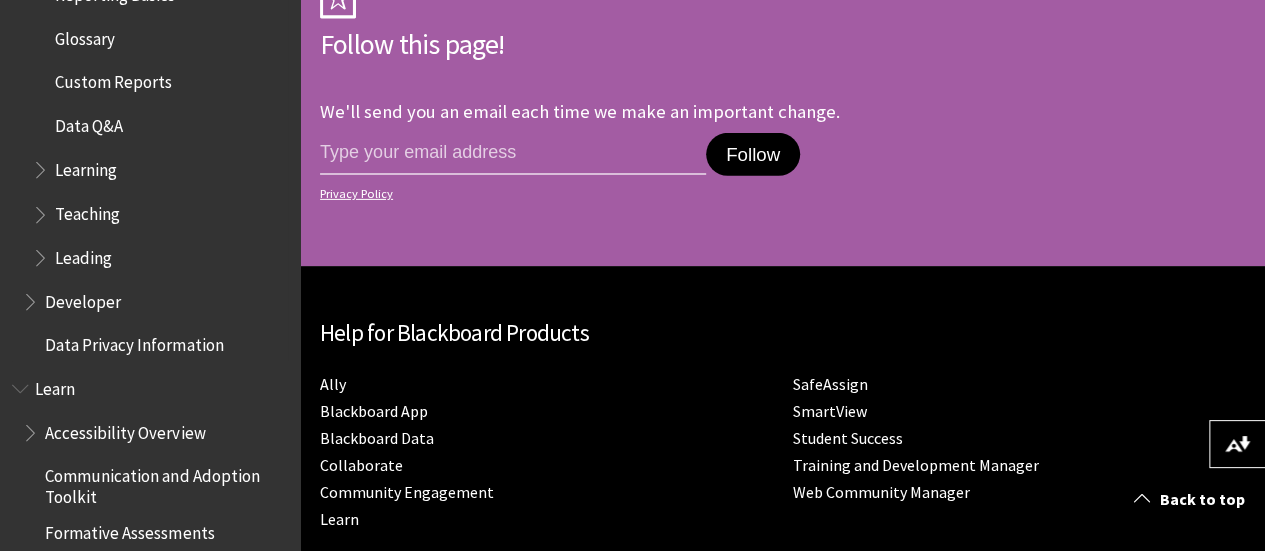 click at bounding box center (42, 165) 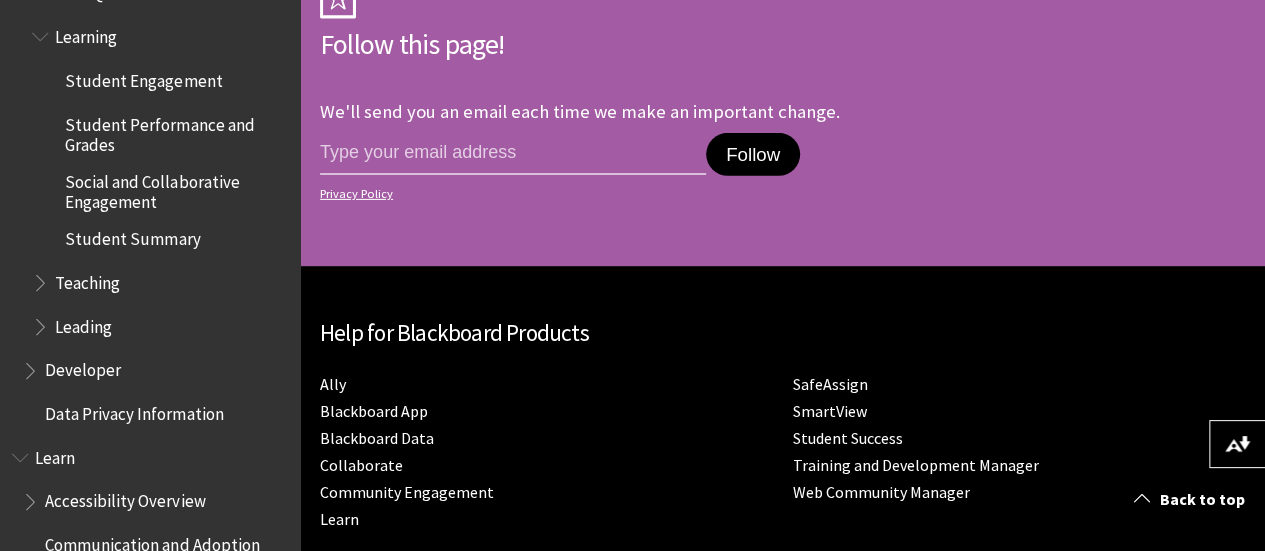 scroll, scrollTop: 1916, scrollLeft: 0, axis: vertical 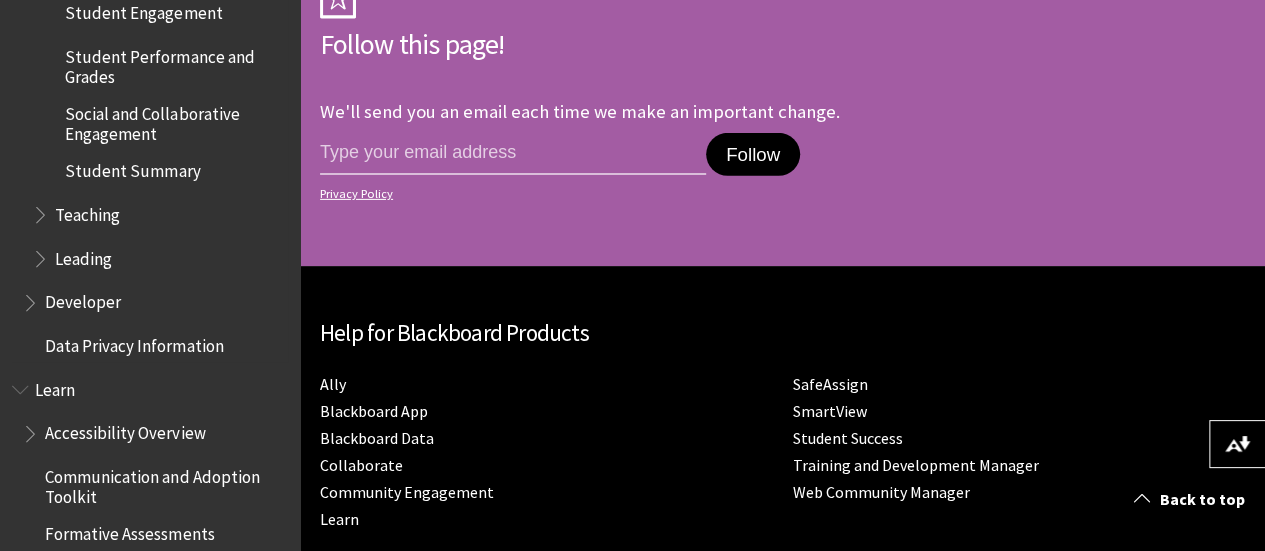 click on "Student Summary" at bounding box center (132, 168) 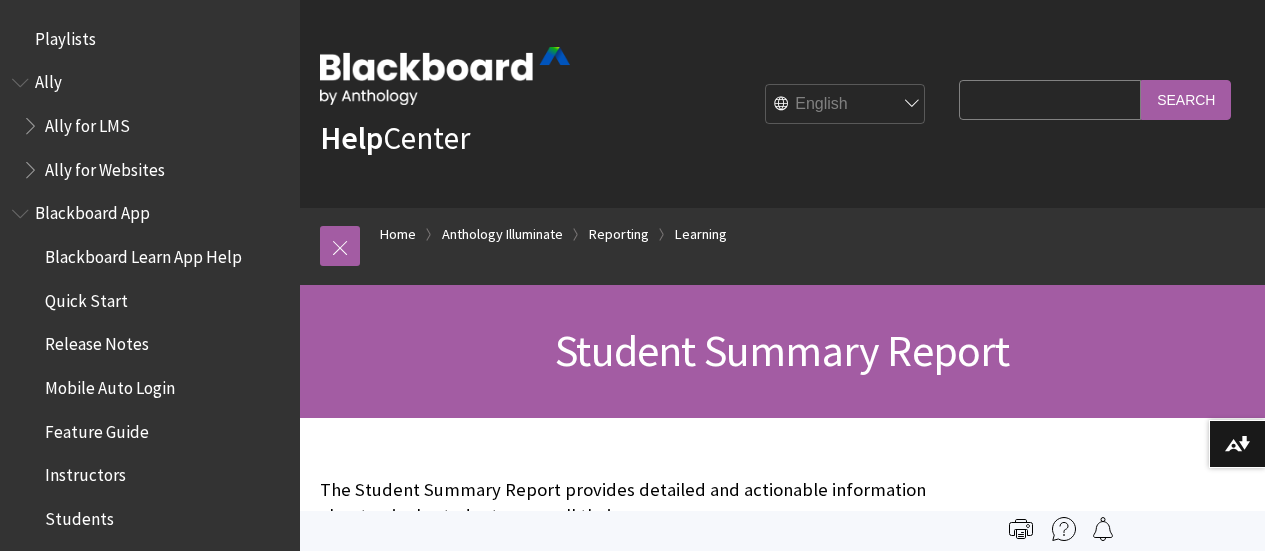 scroll, scrollTop: 0, scrollLeft: 0, axis: both 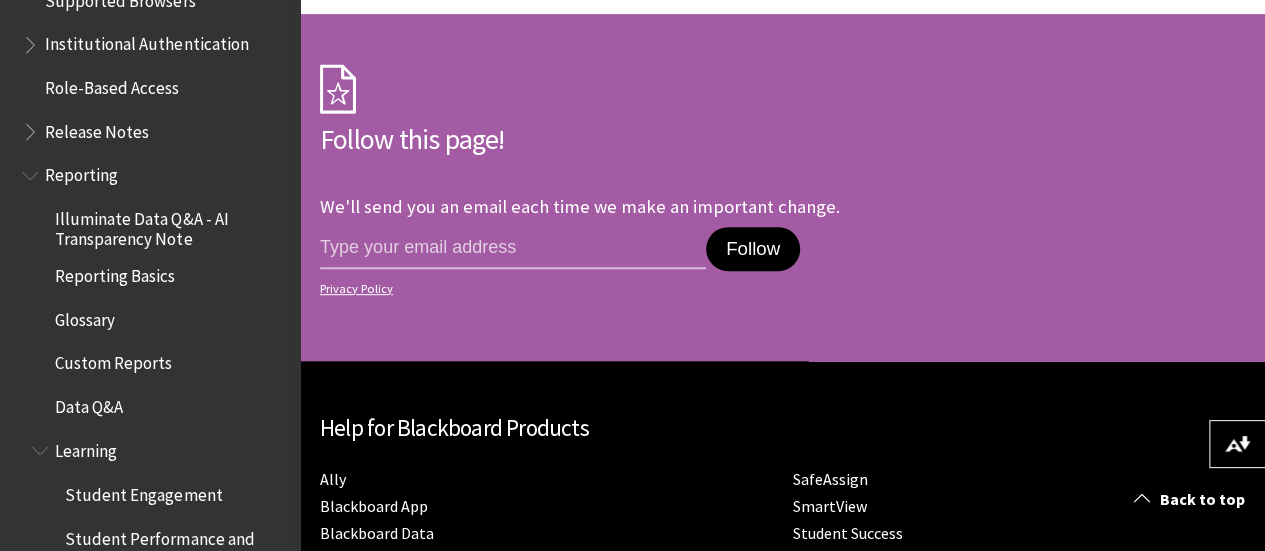 click on "Custom Reports" at bounding box center [113, 360] 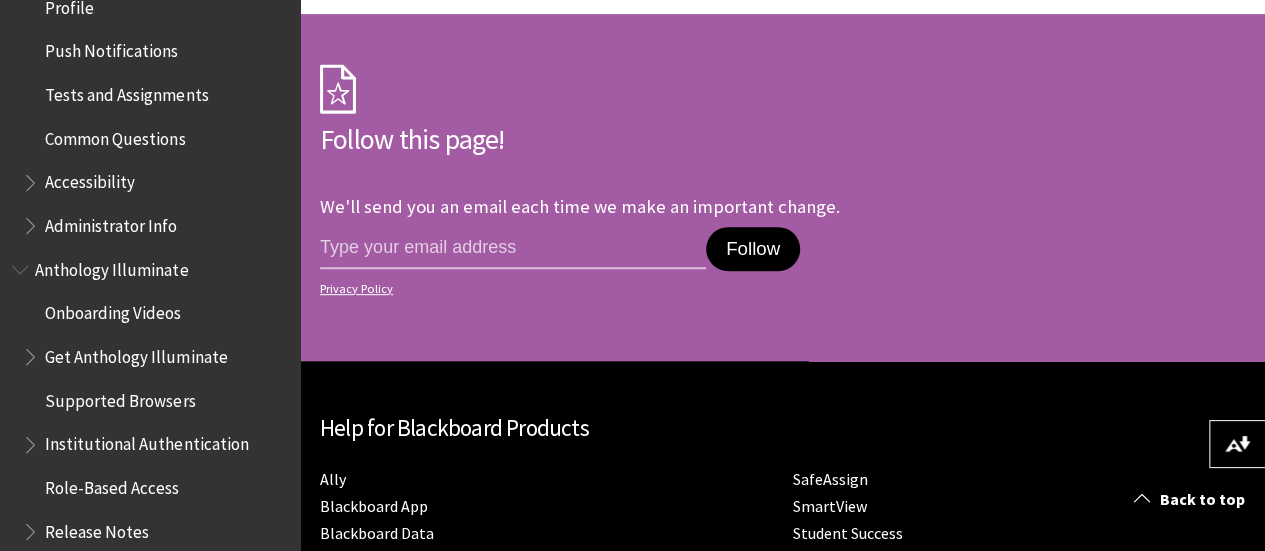 scroll, scrollTop: 664, scrollLeft: 0, axis: vertical 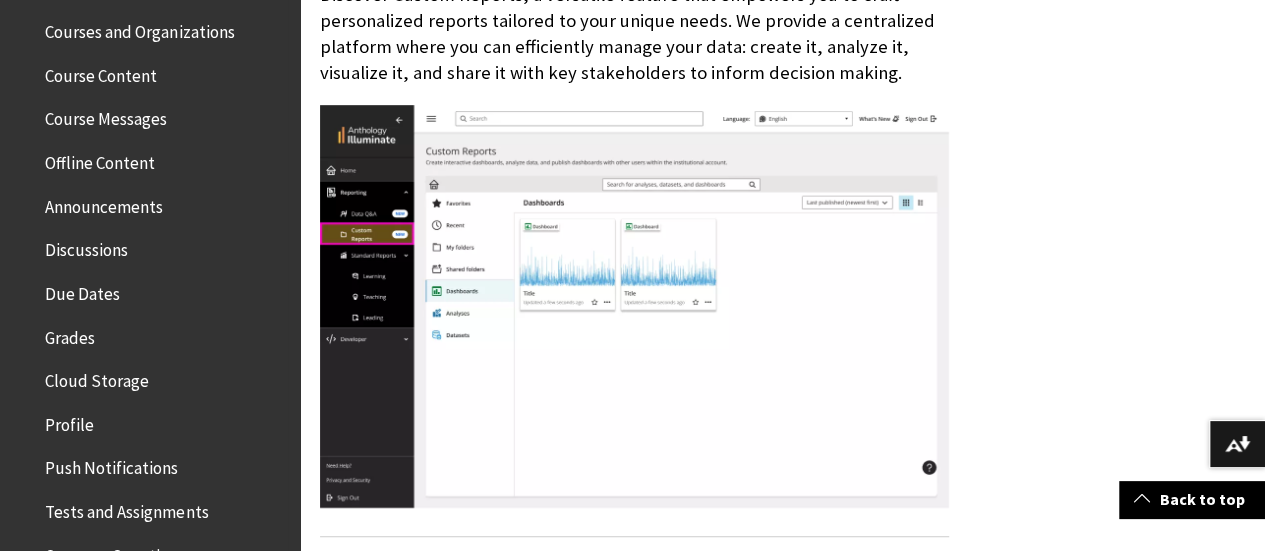 click on "Discussions" at bounding box center (86, 246) 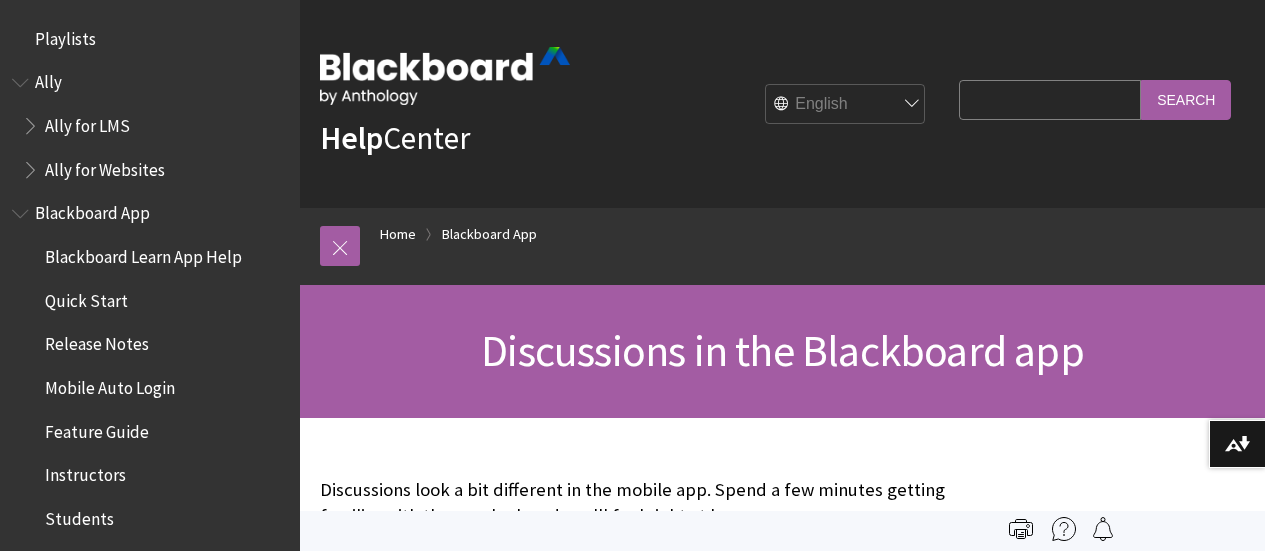 scroll, scrollTop: 0, scrollLeft: 0, axis: both 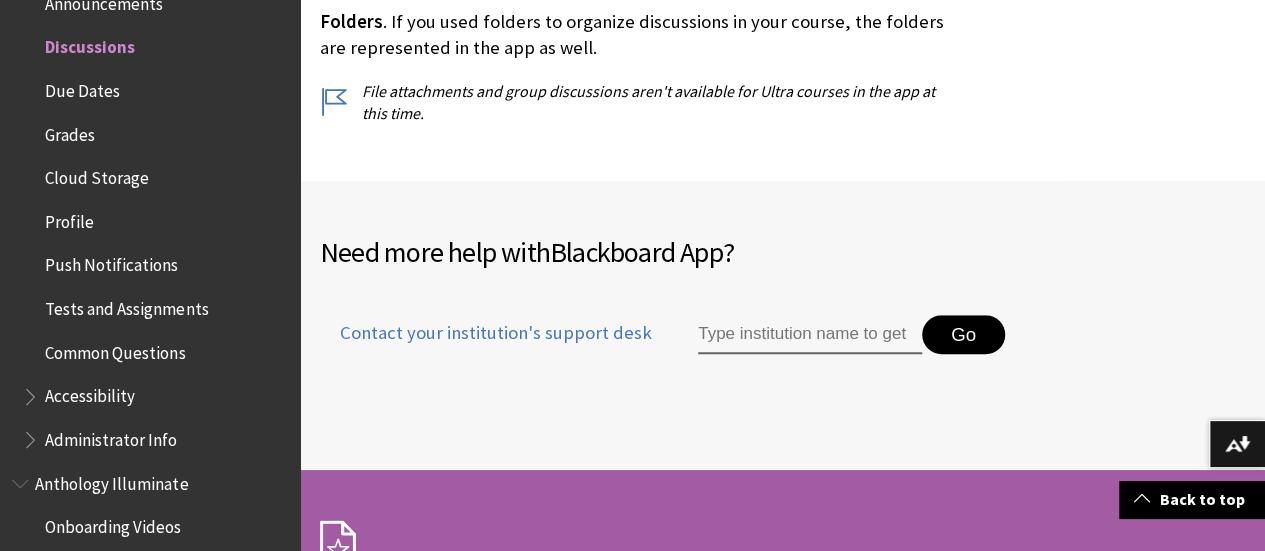 click at bounding box center [810, 335] 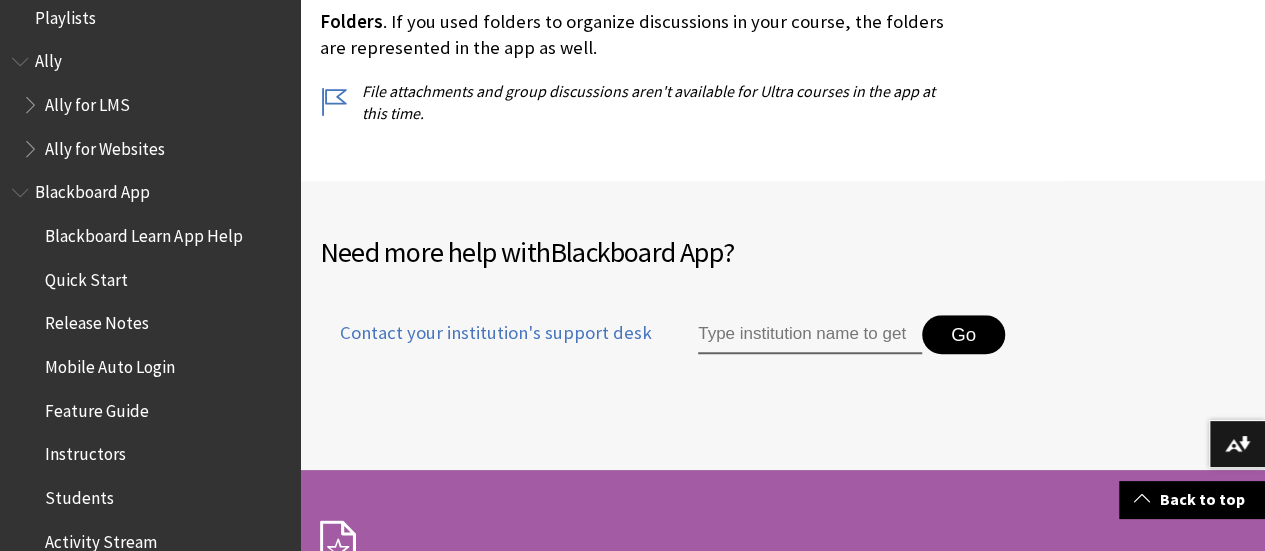 scroll, scrollTop: 0, scrollLeft: 0, axis: both 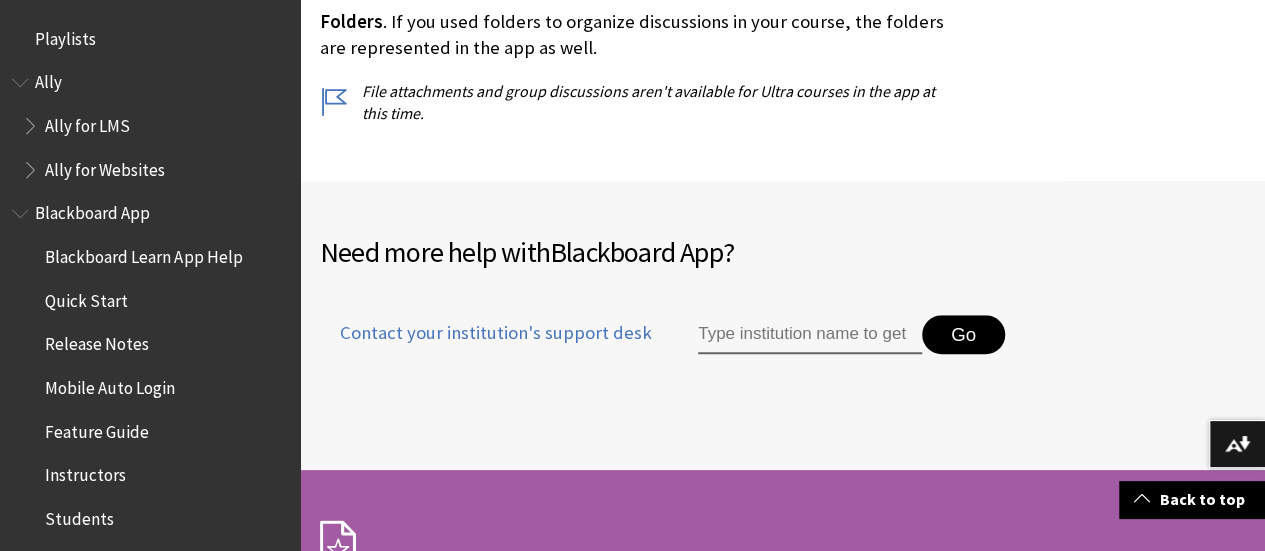 click at bounding box center [810, 335] 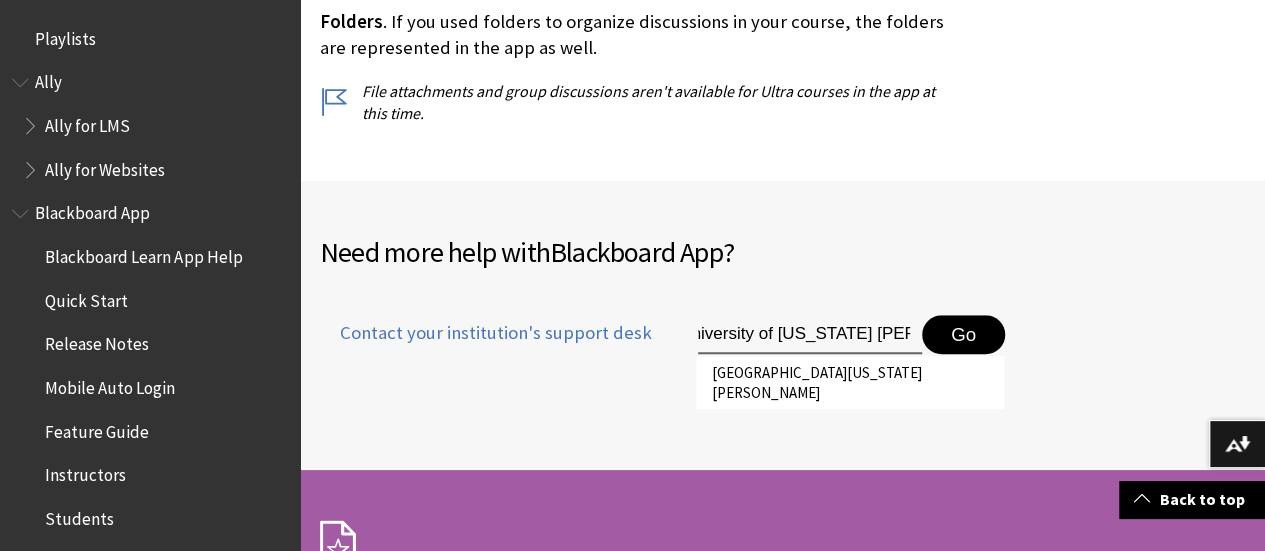 scroll, scrollTop: 0, scrollLeft: 30, axis: horizontal 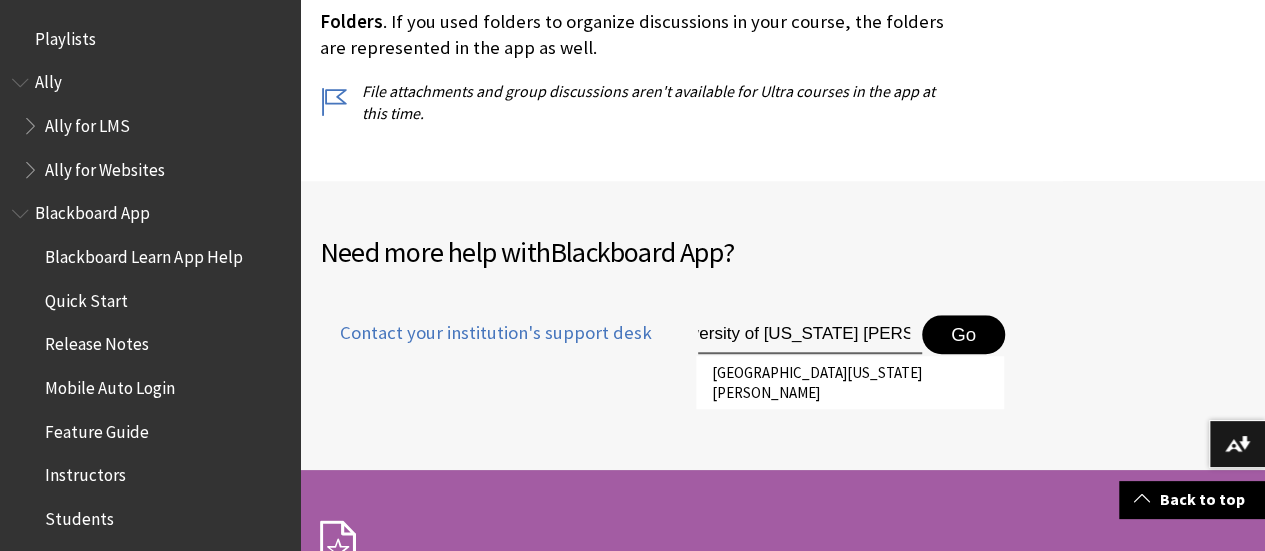 type on "university of arkansas grantham" 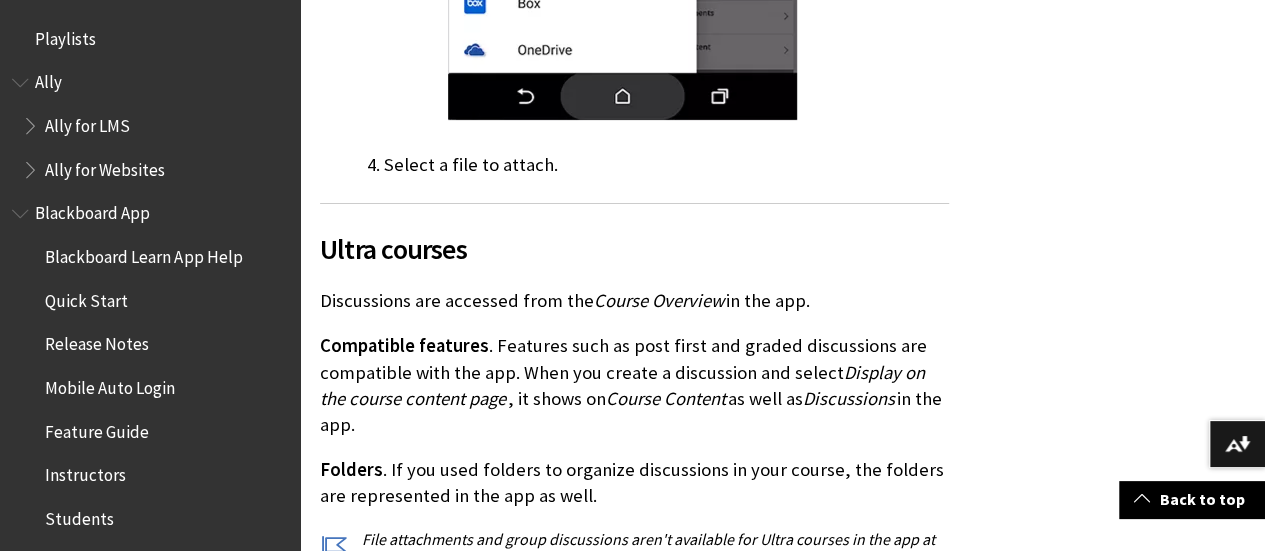 scroll, scrollTop: 4099, scrollLeft: 0, axis: vertical 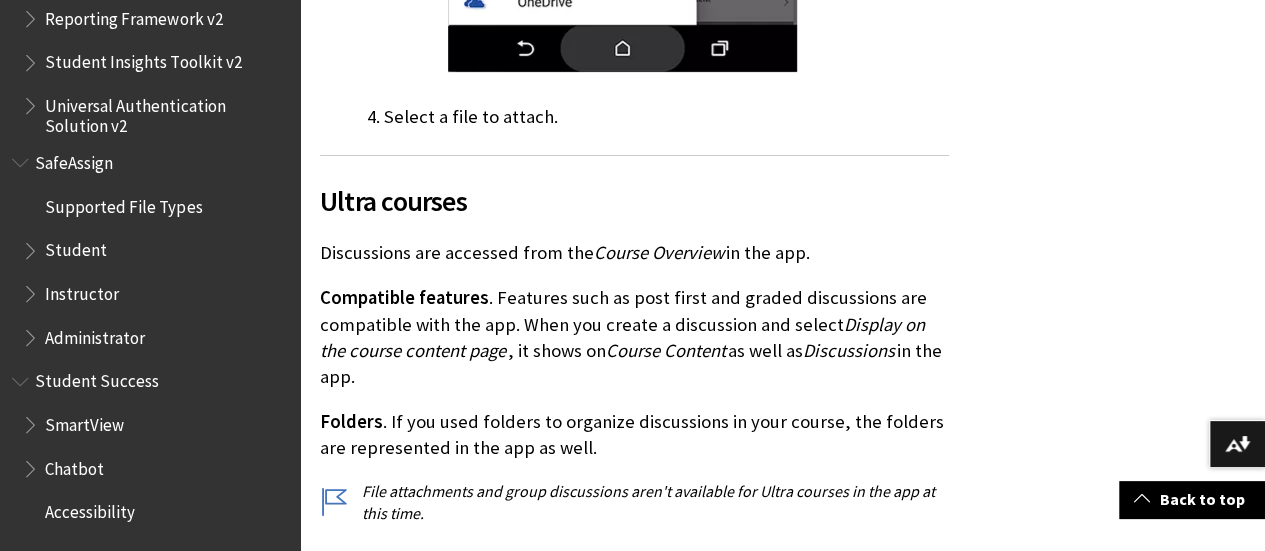 click at bounding box center [32, 246] 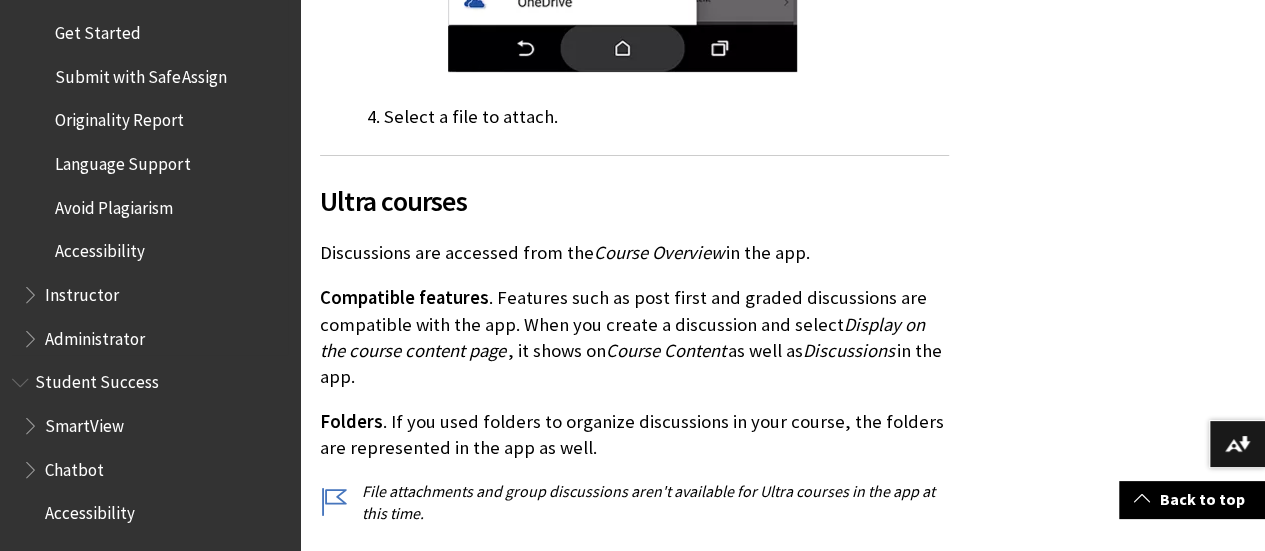 scroll, scrollTop: 2666, scrollLeft: 0, axis: vertical 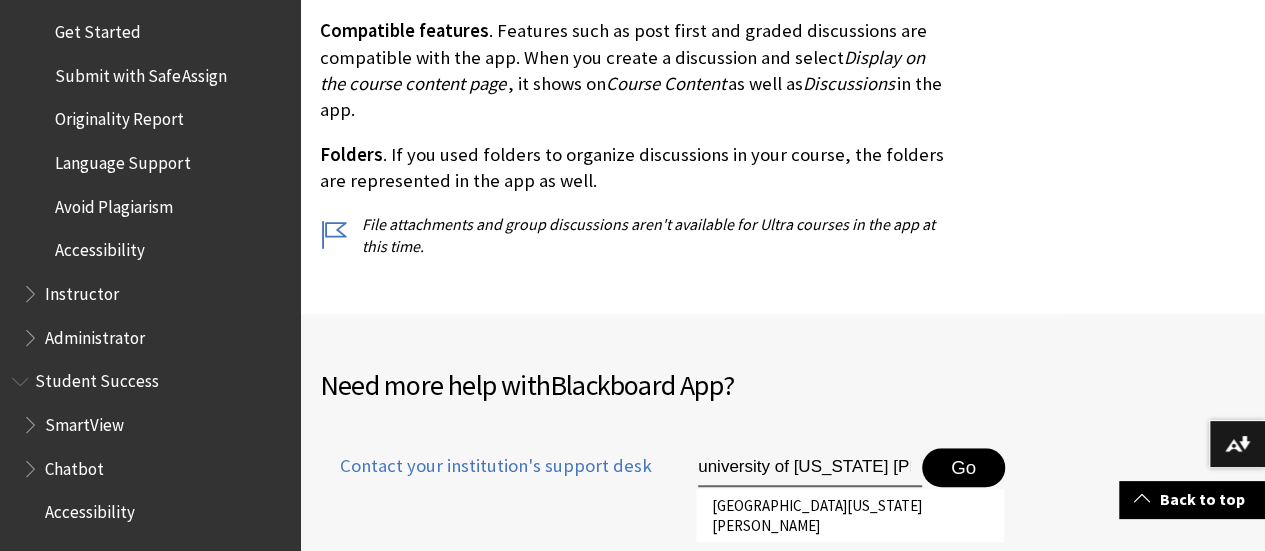 click at bounding box center (32, 289) 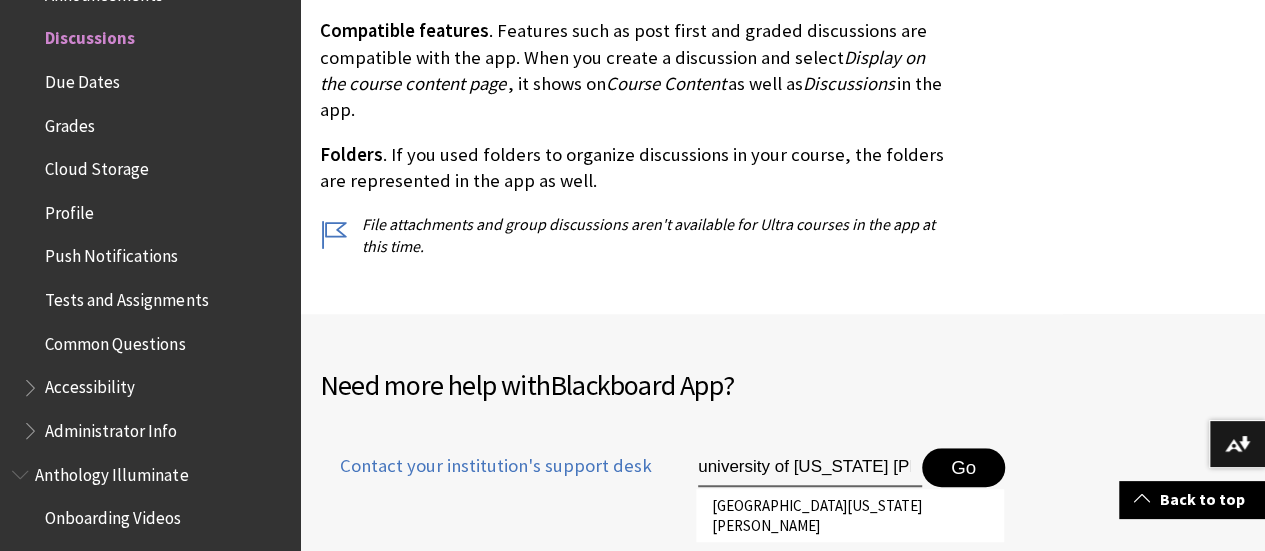 scroll, scrollTop: 815, scrollLeft: 0, axis: vertical 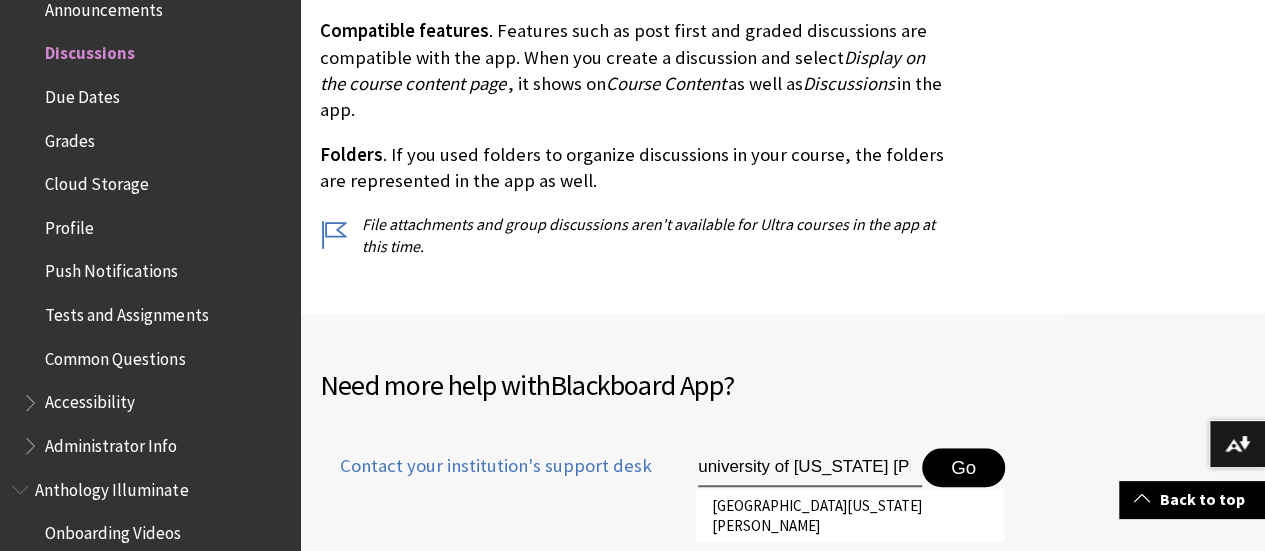 click on "Grades" at bounding box center (70, 137) 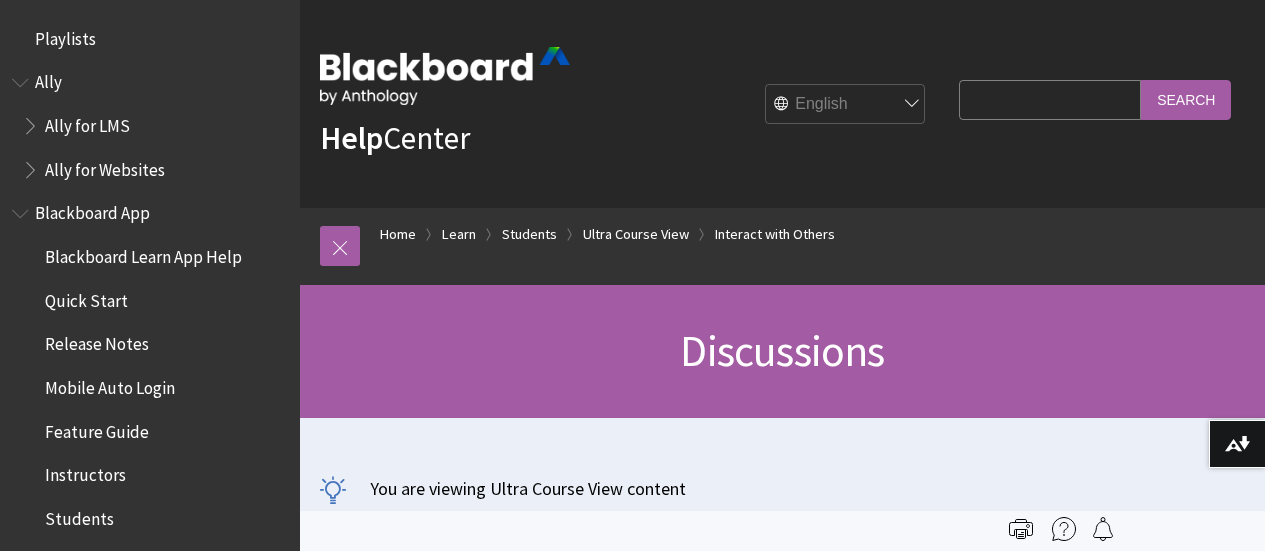scroll, scrollTop: 608, scrollLeft: 0, axis: vertical 